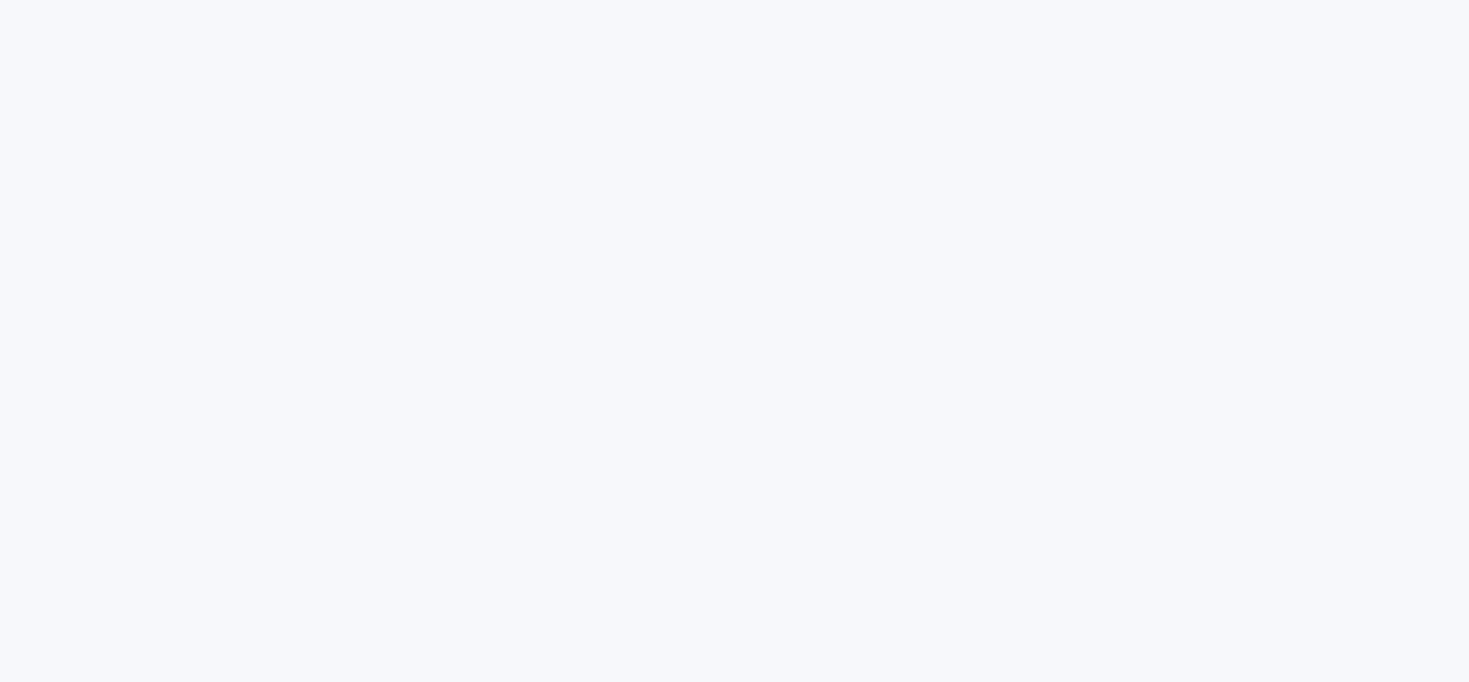 scroll, scrollTop: 0, scrollLeft: 0, axis: both 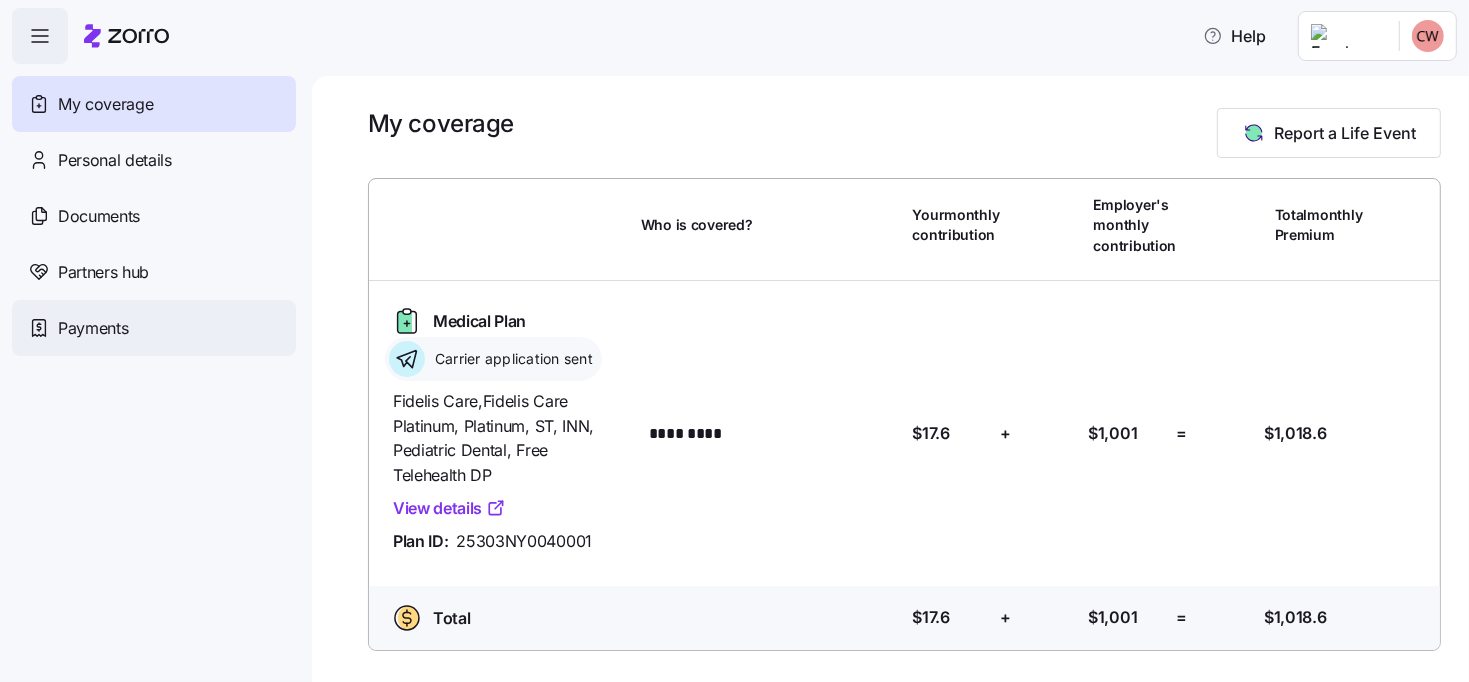 click on "Payments" at bounding box center (93, 328) 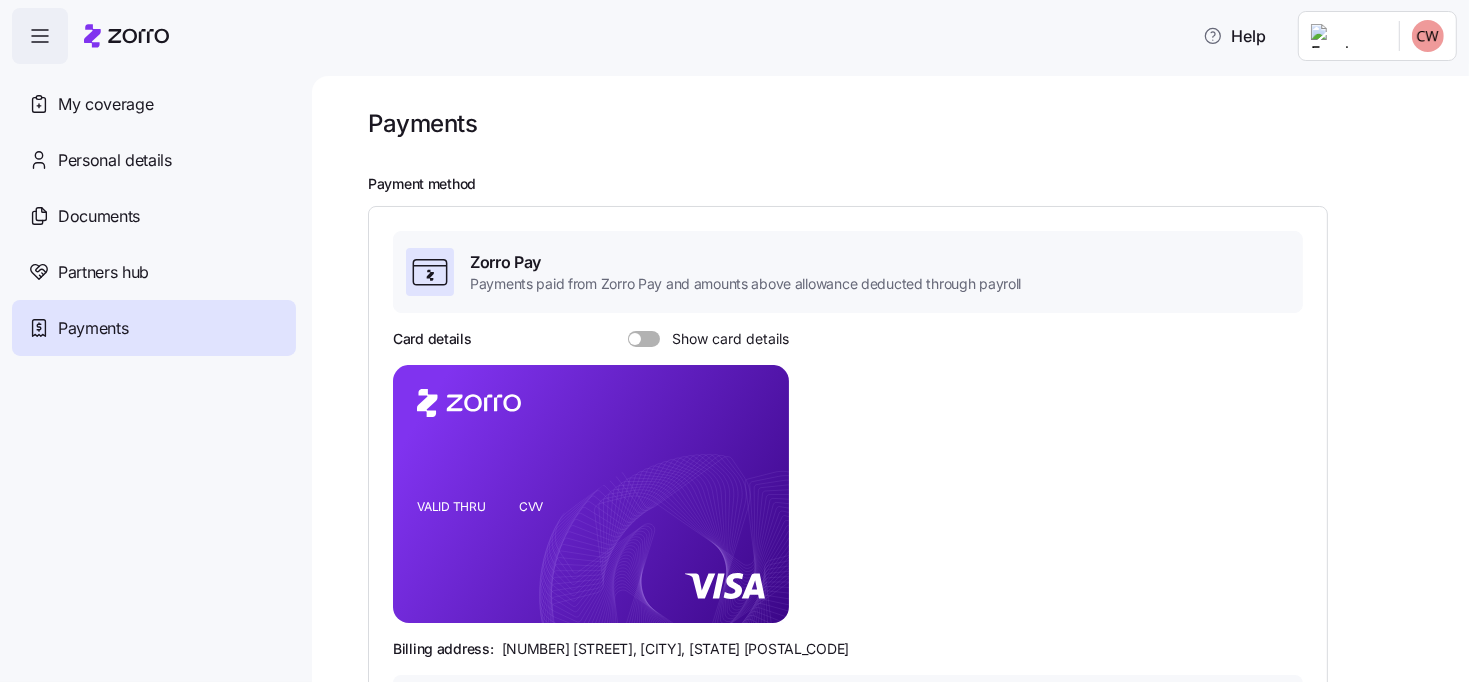 click at bounding box center (644, 339) 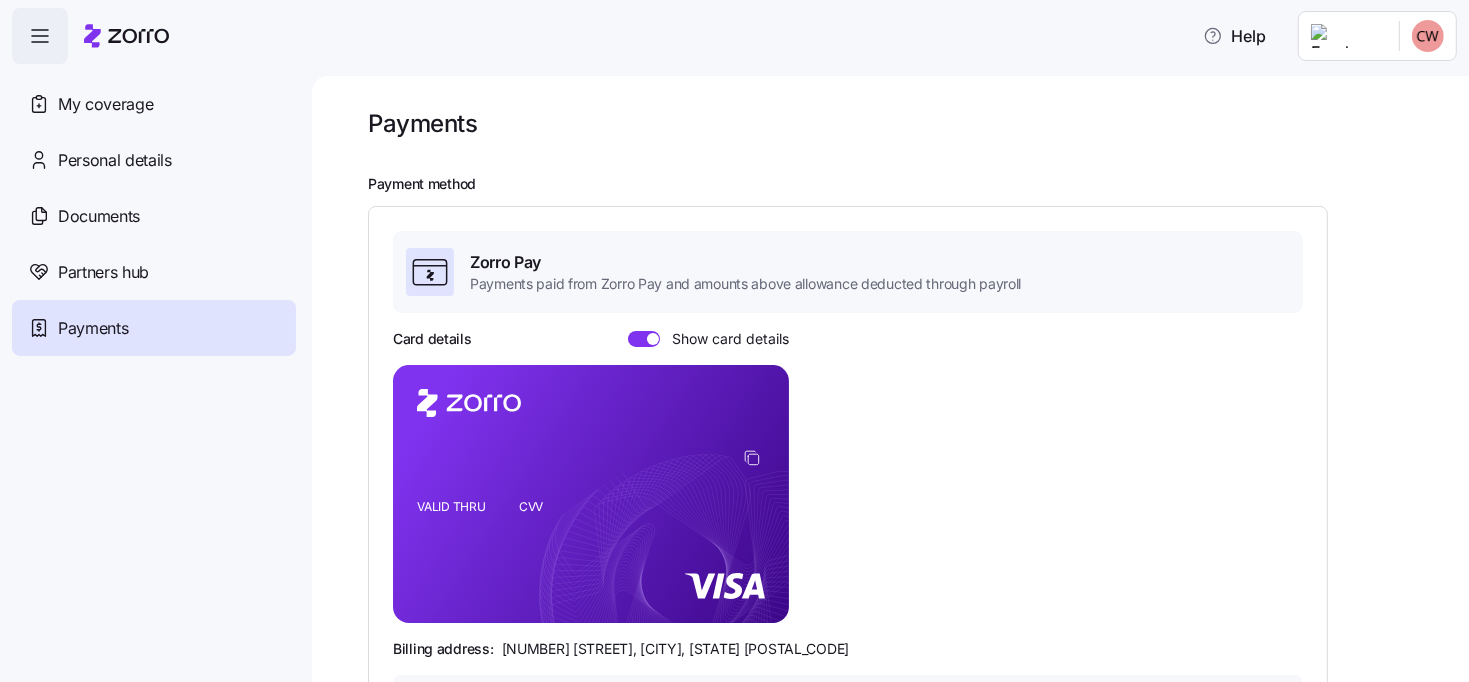 click at bounding box center [638, 339] 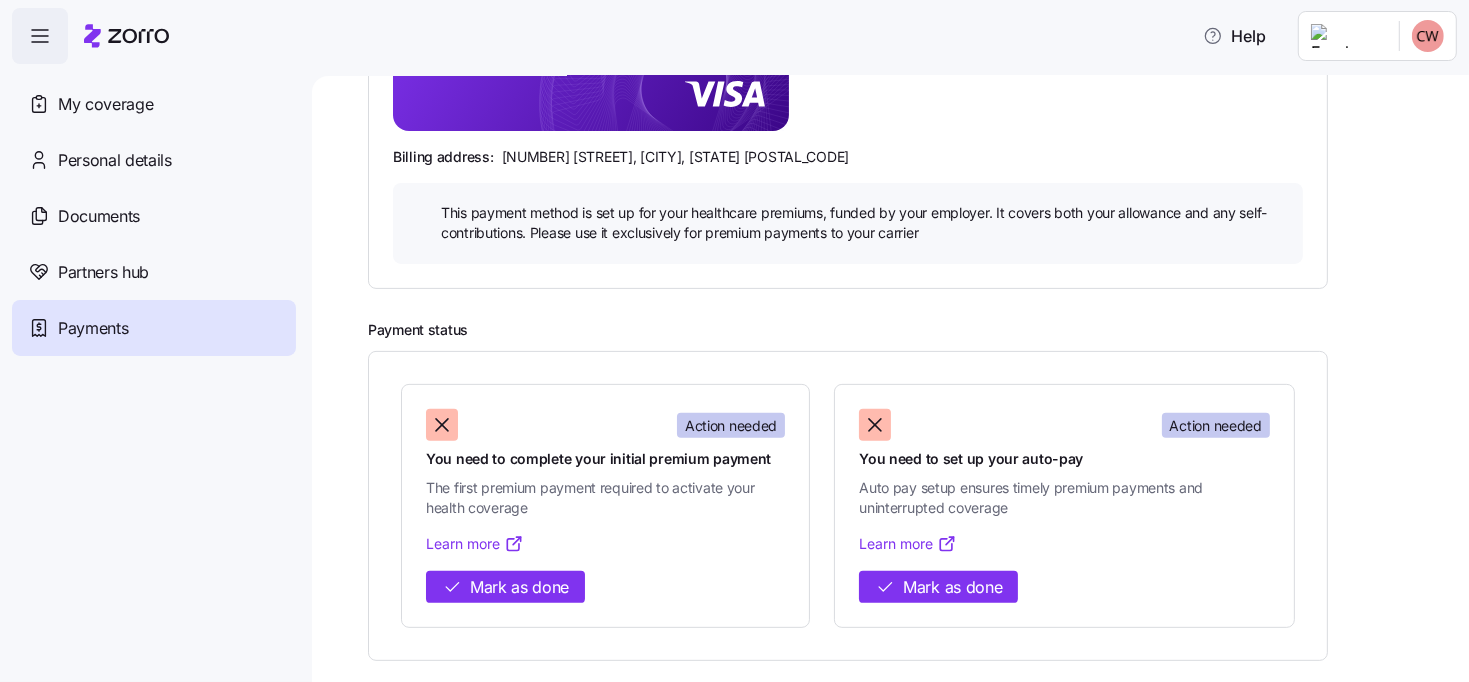 scroll, scrollTop: 493, scrollLeft: 0, axis: vertical 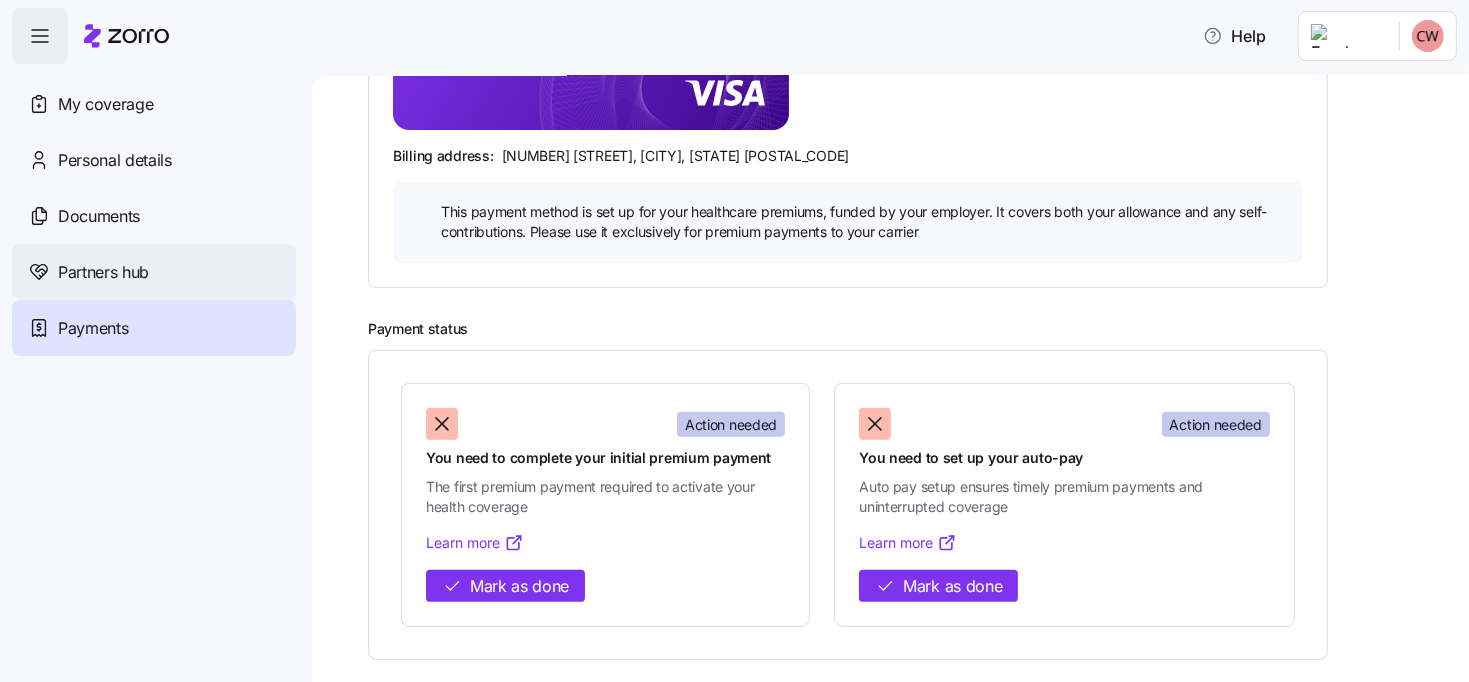 click on "Partners hub" at bounding box center (103, 272) 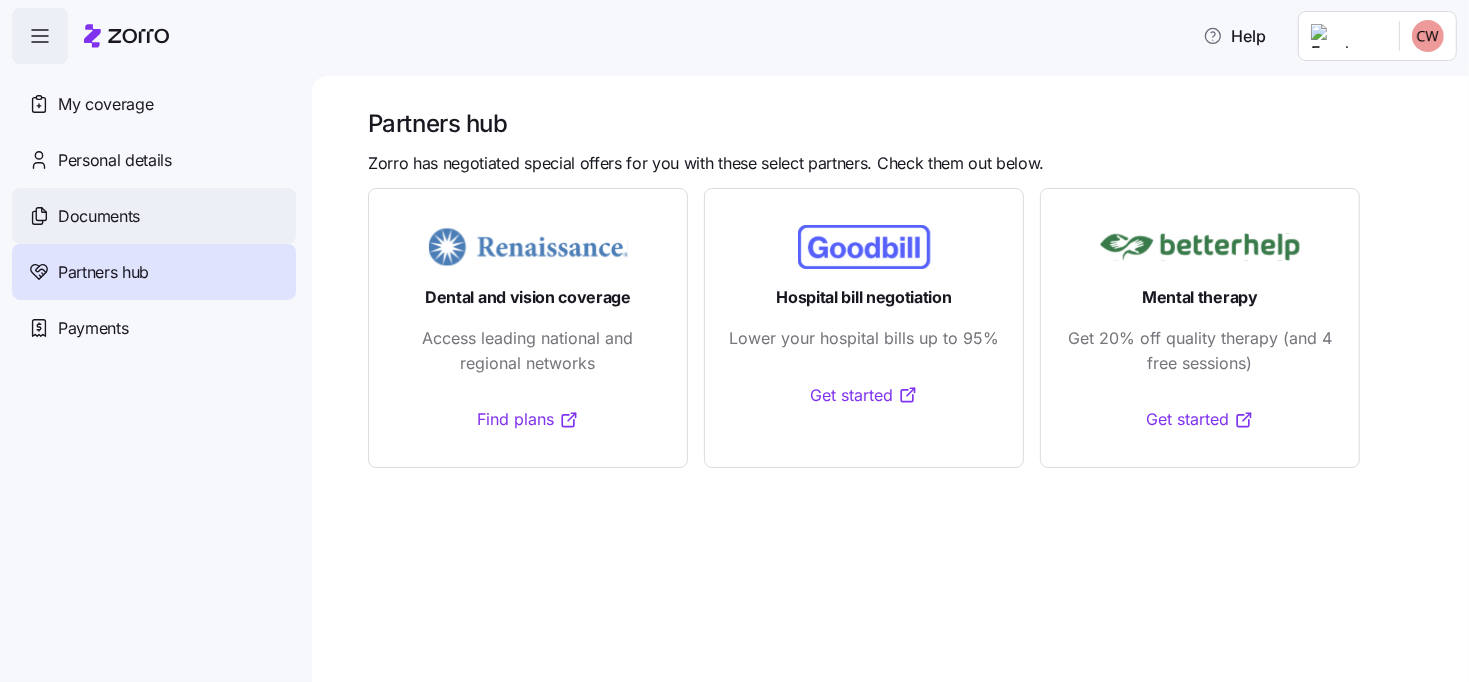 click on "Documents" at bounding box center [99, 216] 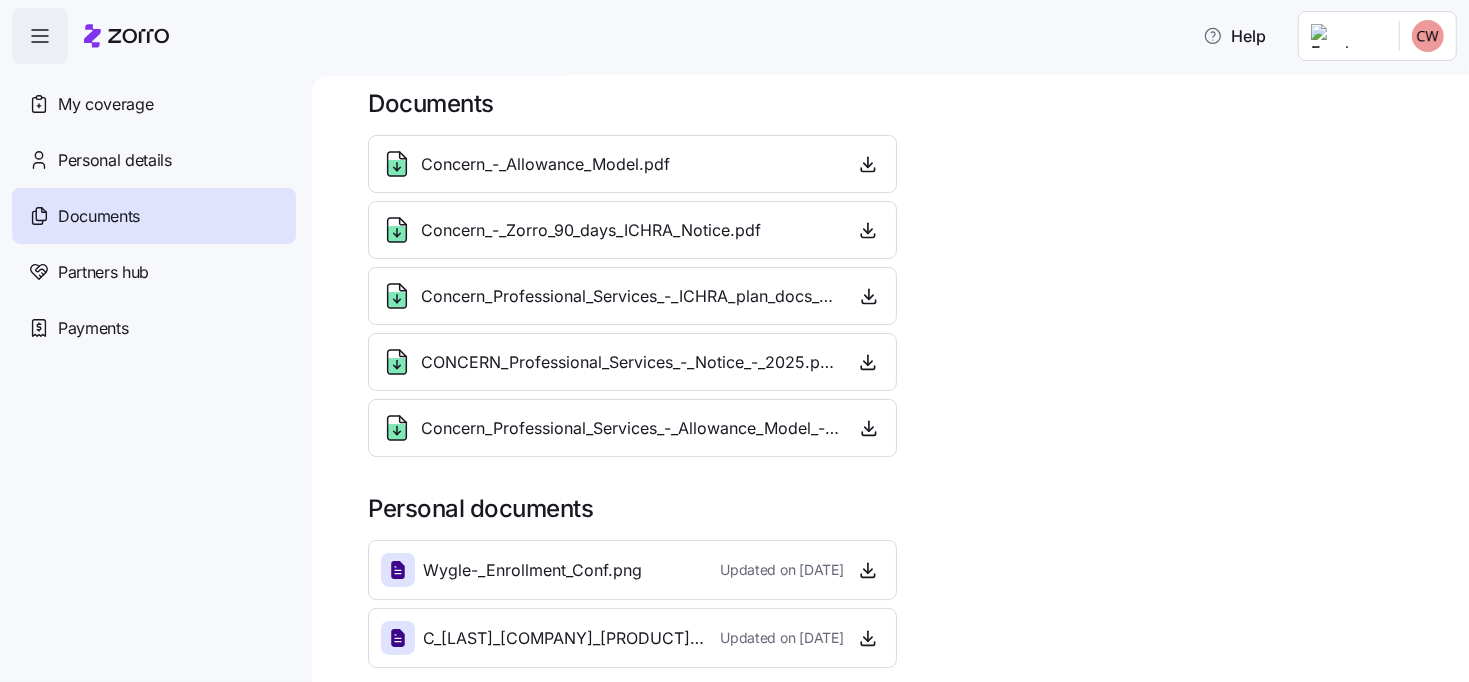 scroll, scrollTop: 26, scrollLeft: 0, axis: vertical 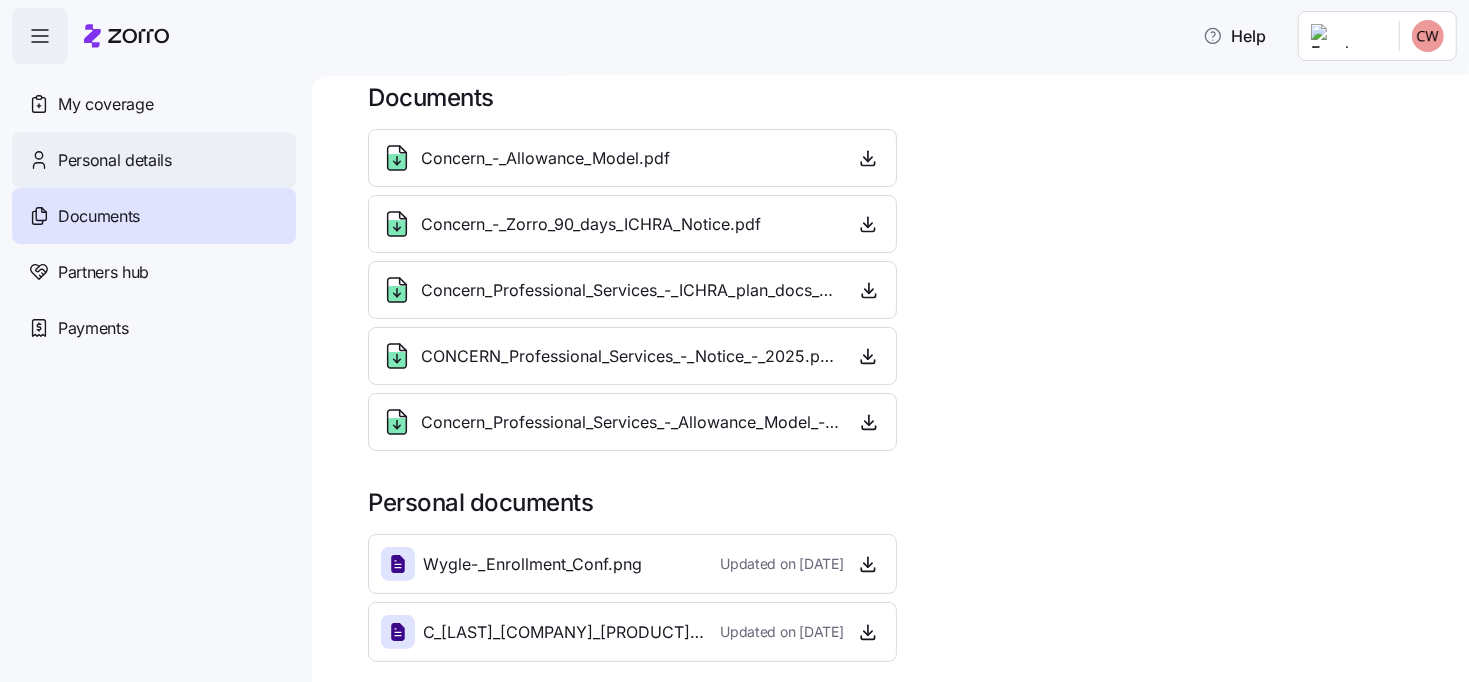 click on "Personal details" at bounding box center (115, 160) 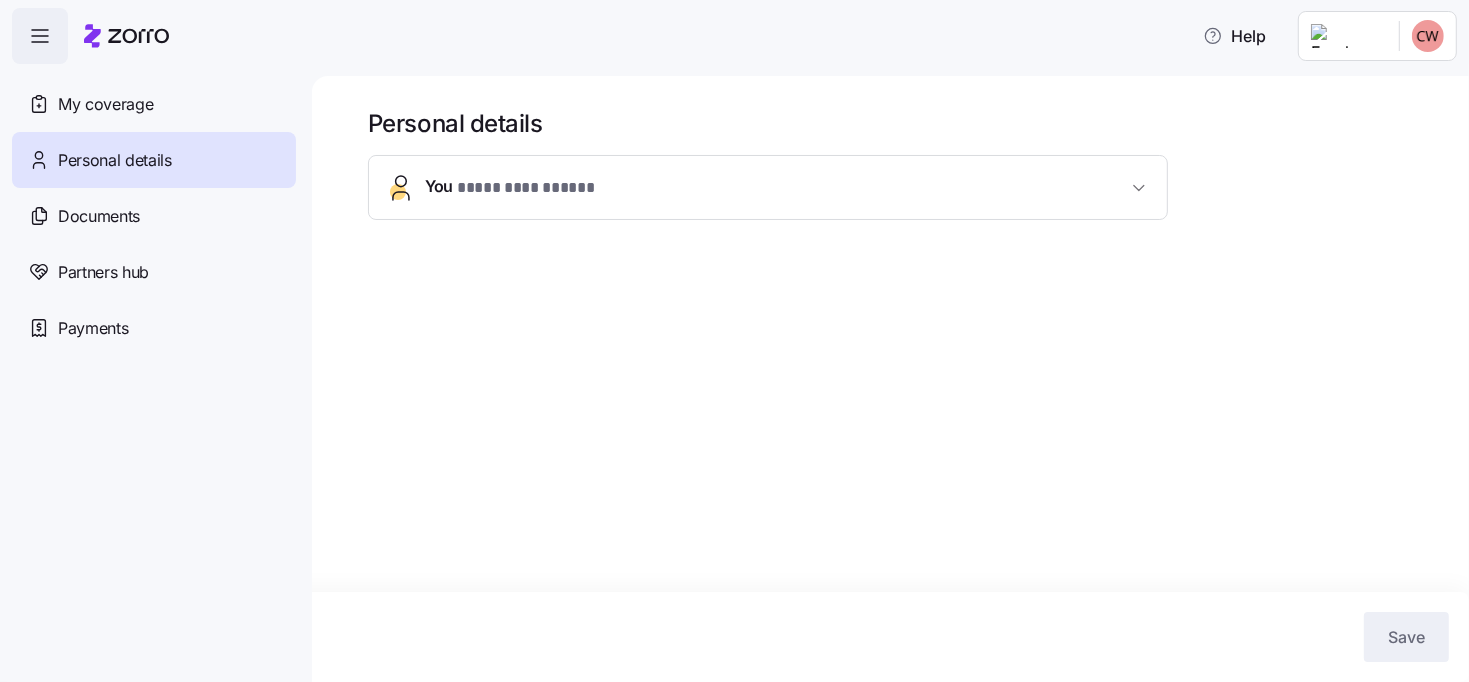 click 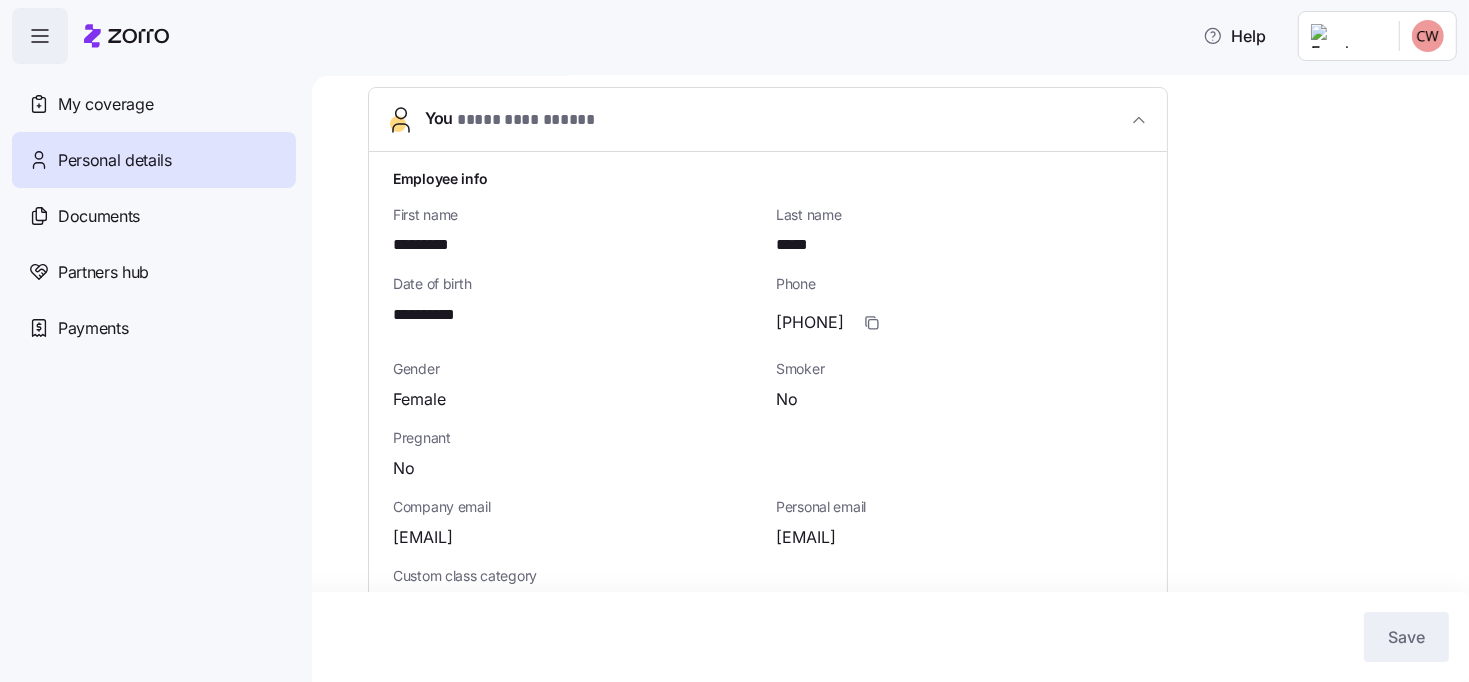 scroll, scrollTop: 200, scrollLeft: 0, axis: vertical 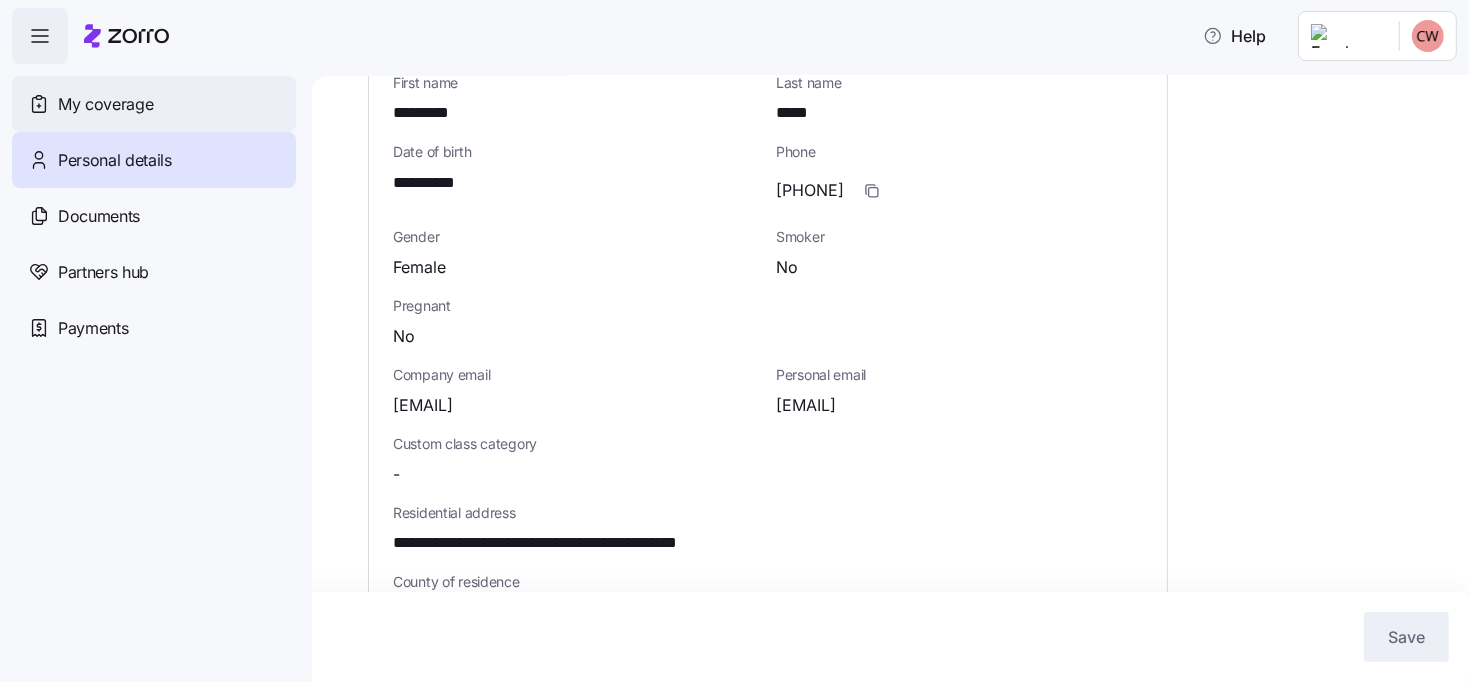 click on "My coverage" at bounding box center [154, 104] 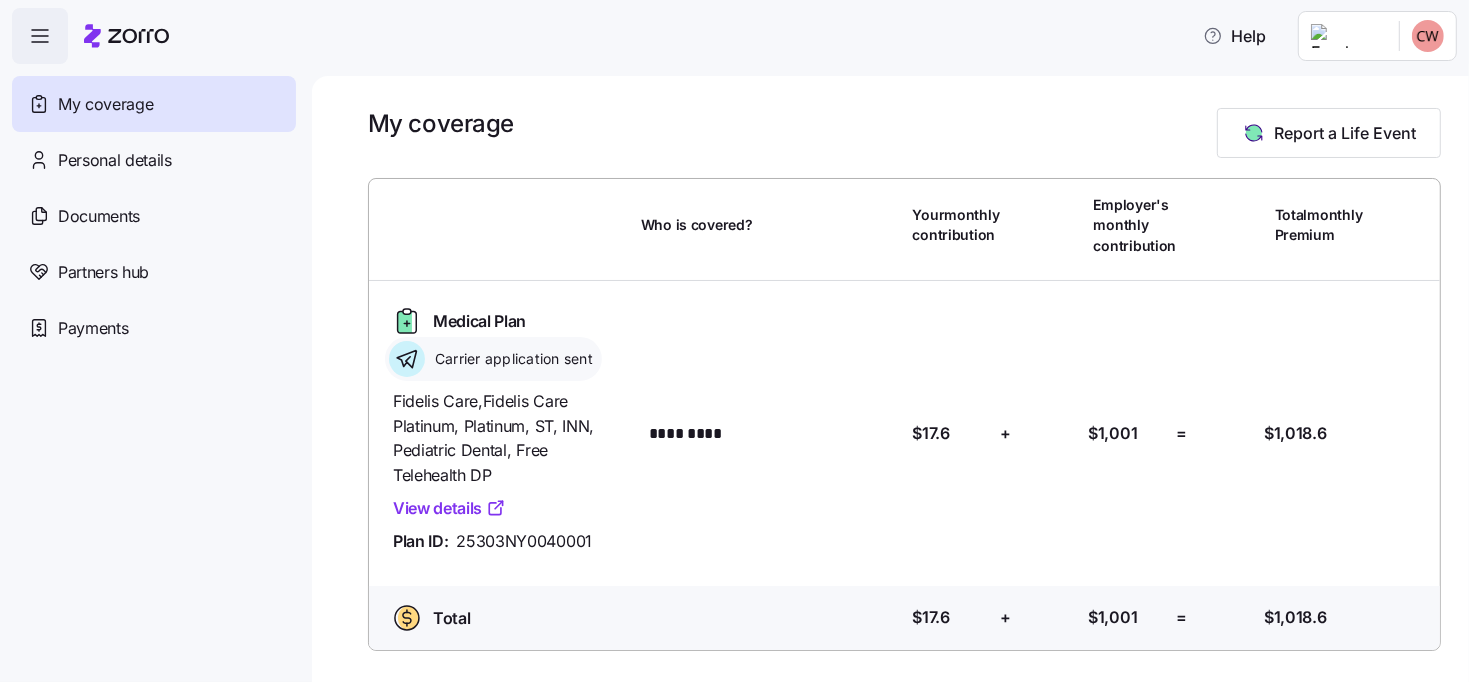 click on "View details" at bounding box center [449, 508] 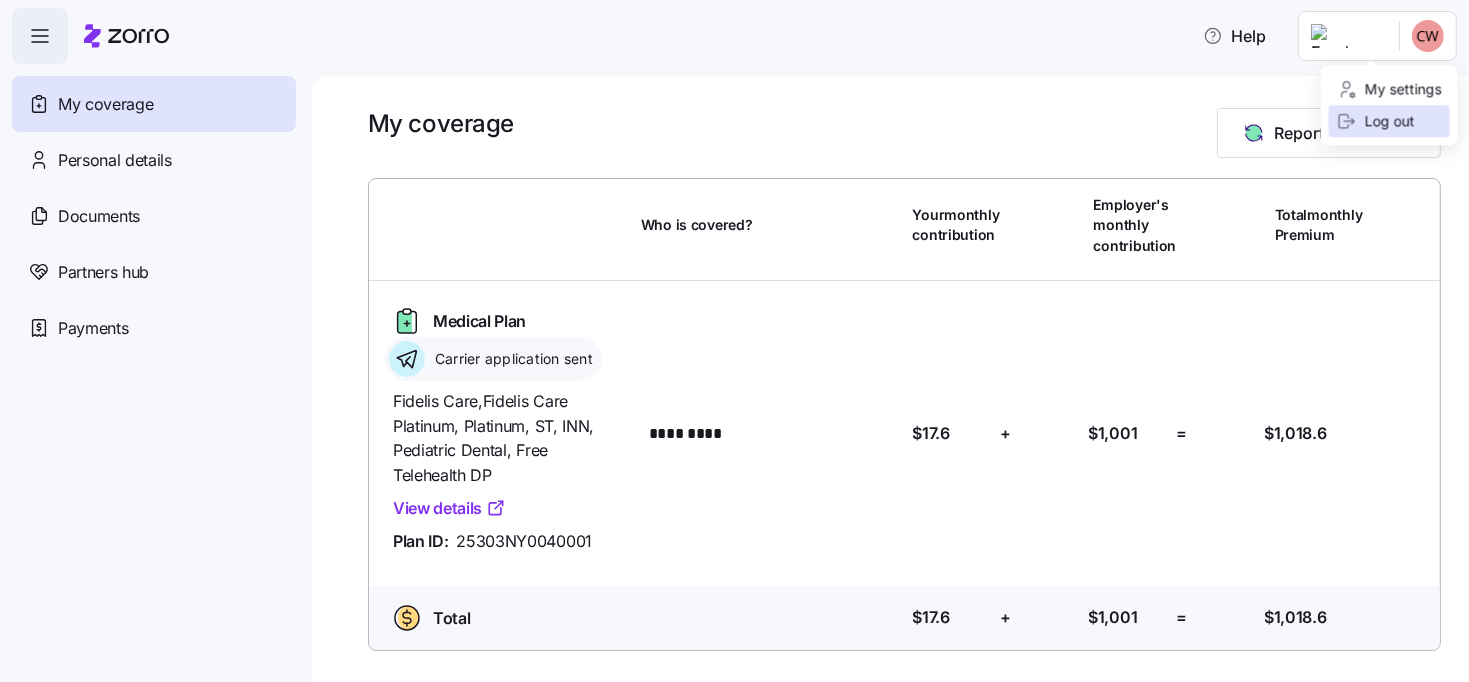 click 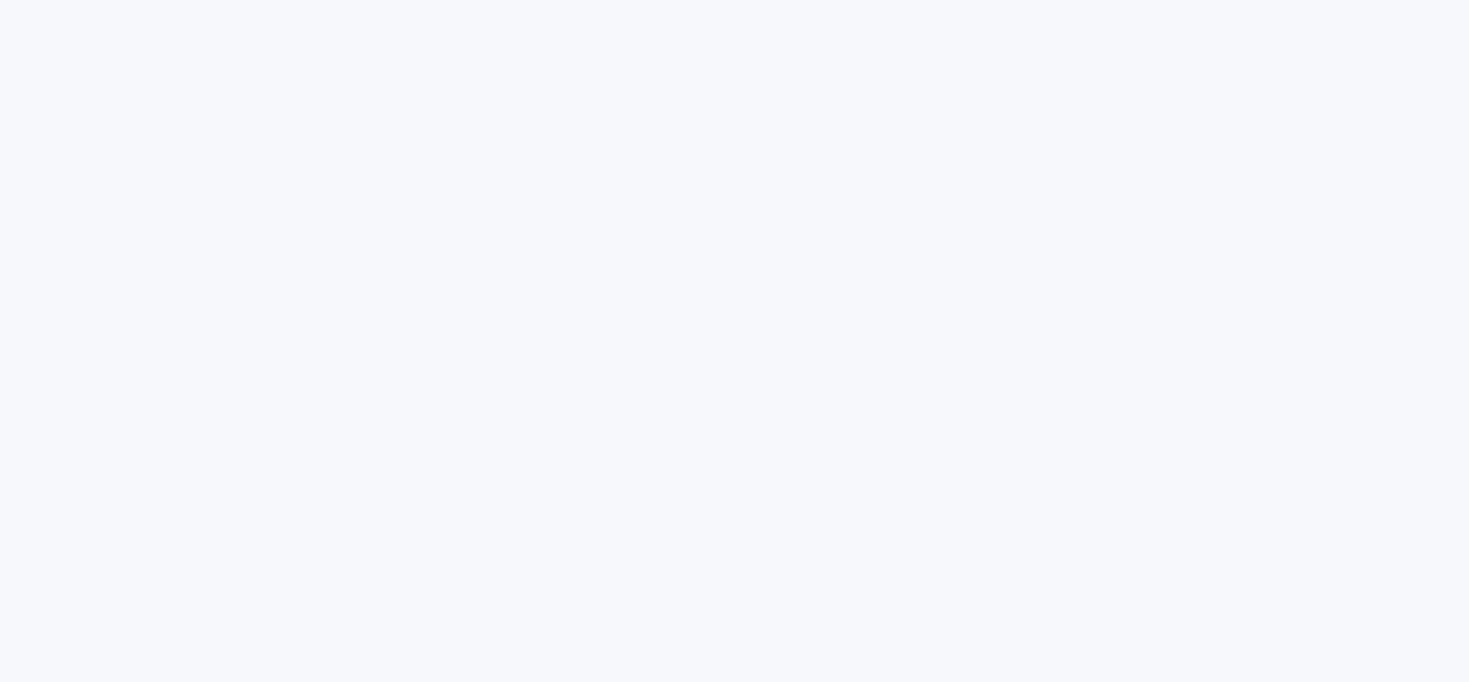 scroll, scrollTop: 0, scrollLeft: 0, axis: both 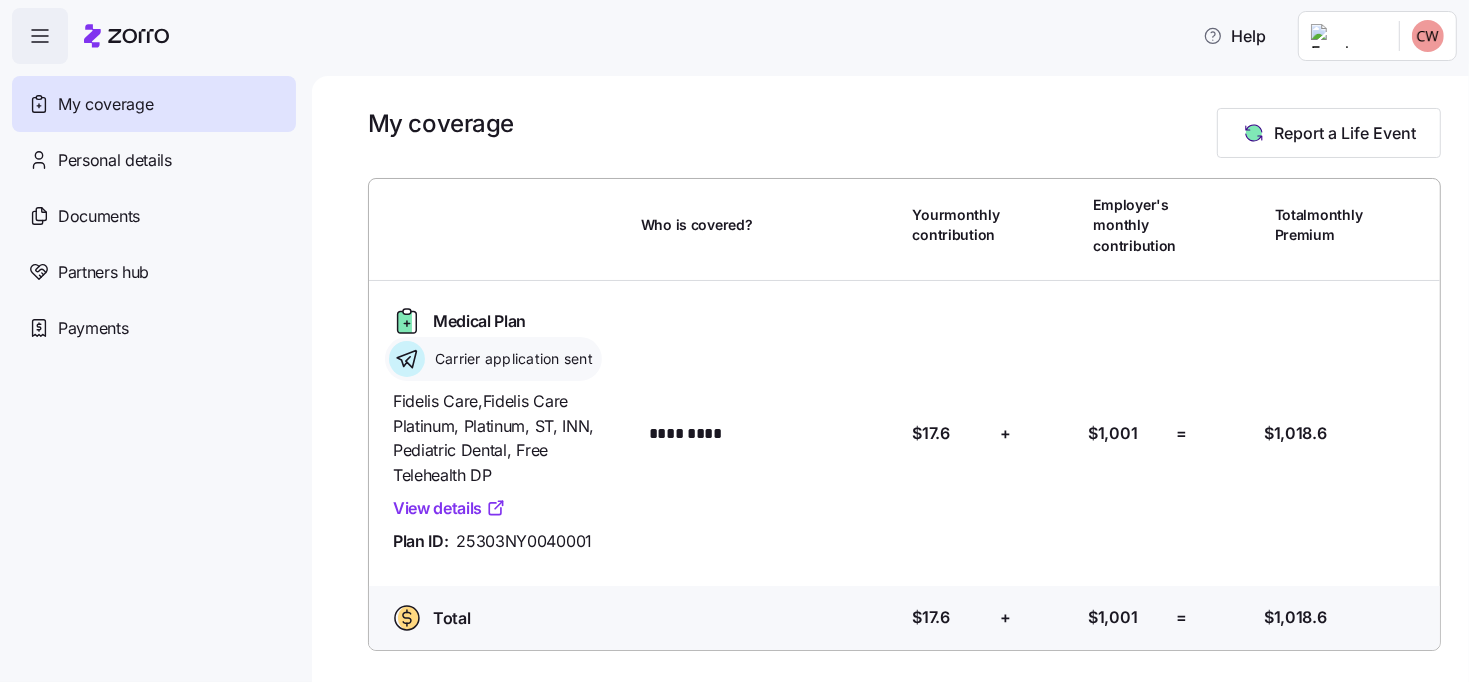 click on "View details" at bounding box center [449, 508] 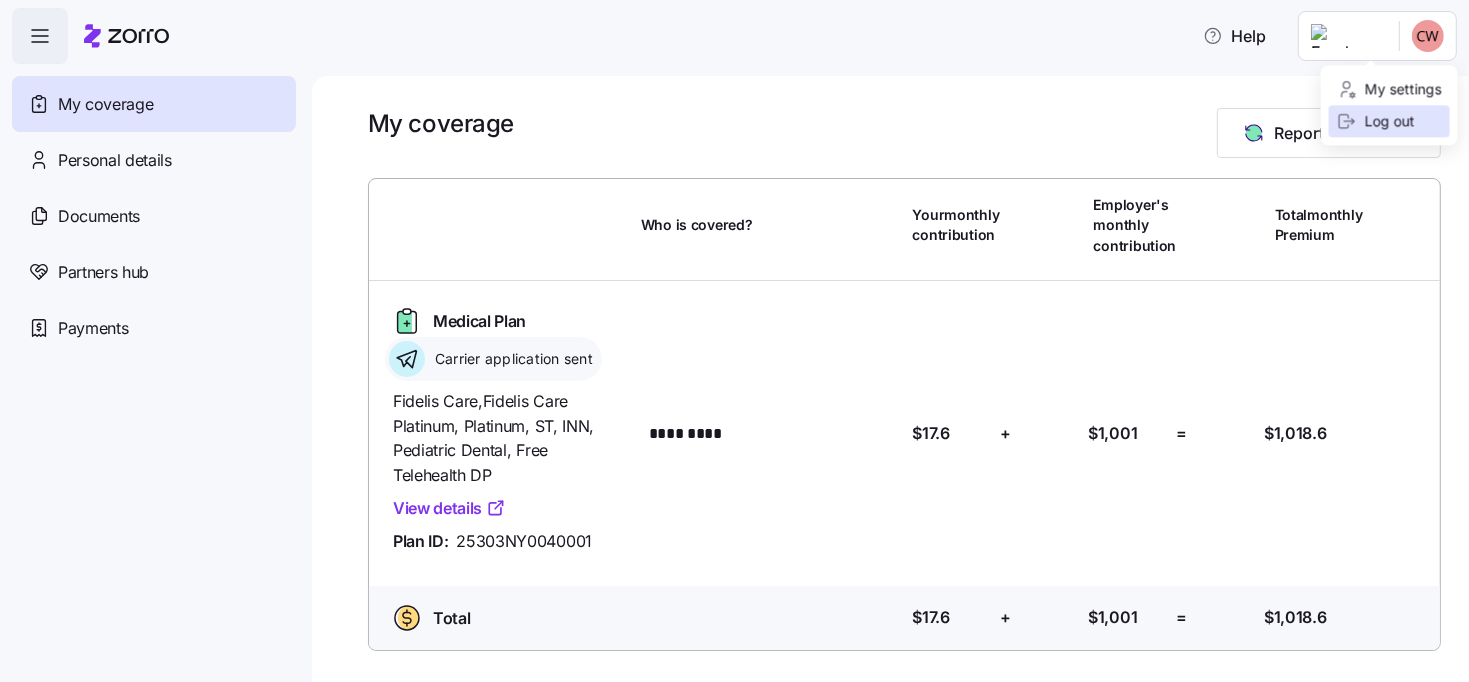click on "Log out" at bounding box center [1376, 122] 